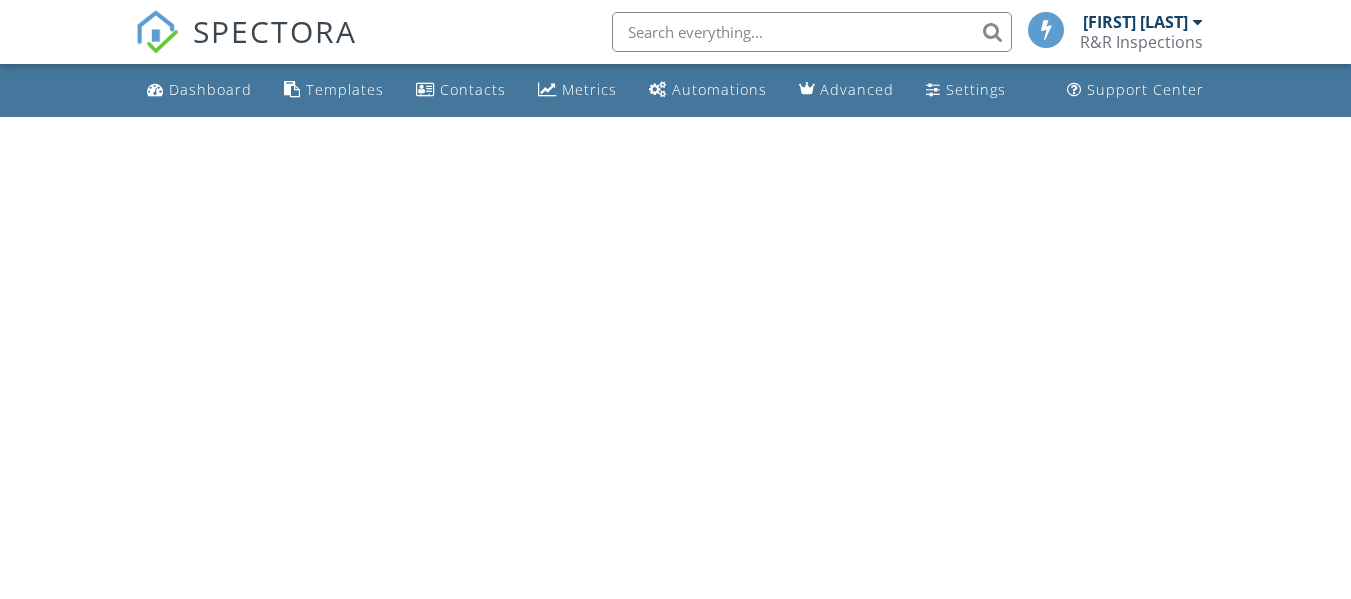 scroll, scrollTop: 0, scrollLeft: 0, axis: both 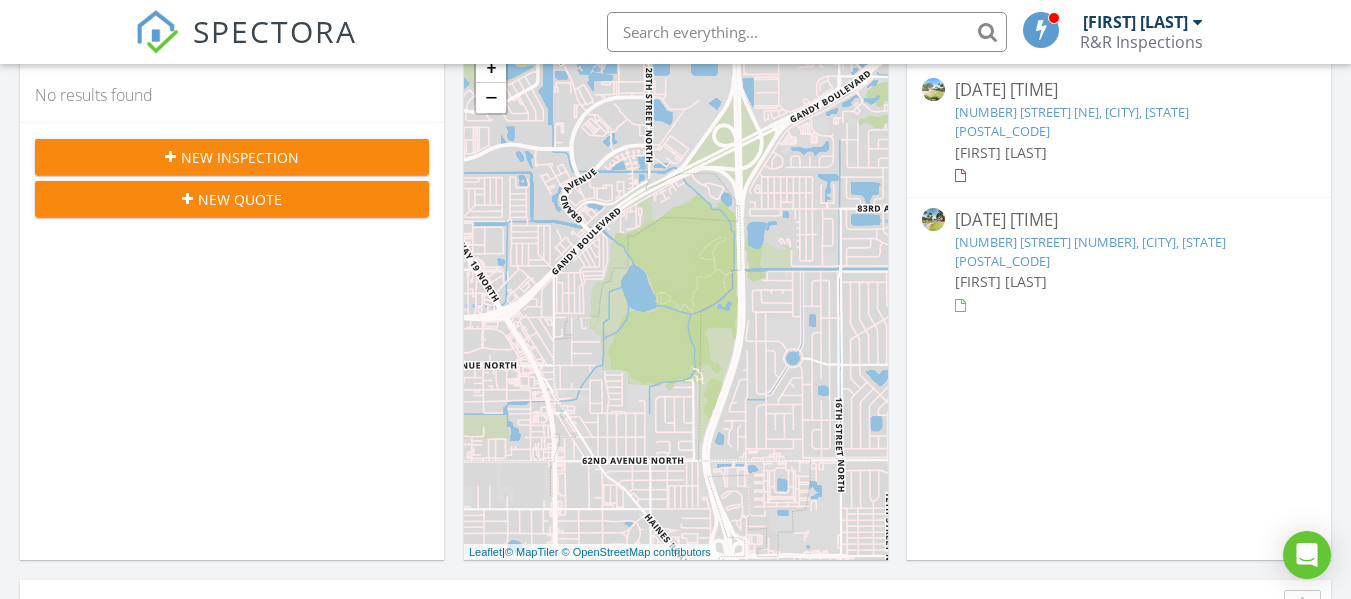 click on "[NUMBER] [STREET] [NUMBER], [CITY], [STATE] [POSTAL_CODE]" at bounding box center (1090, 251) 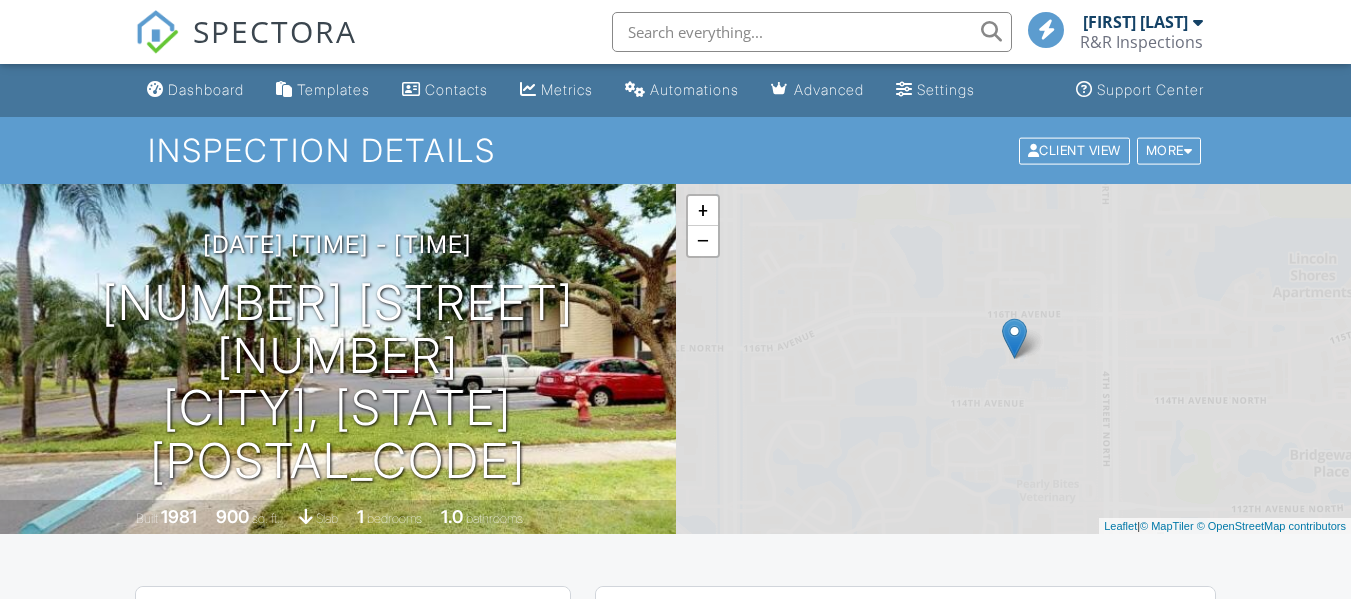 scroll, scrollTop: 0, scrollLeft: 0, axis: both 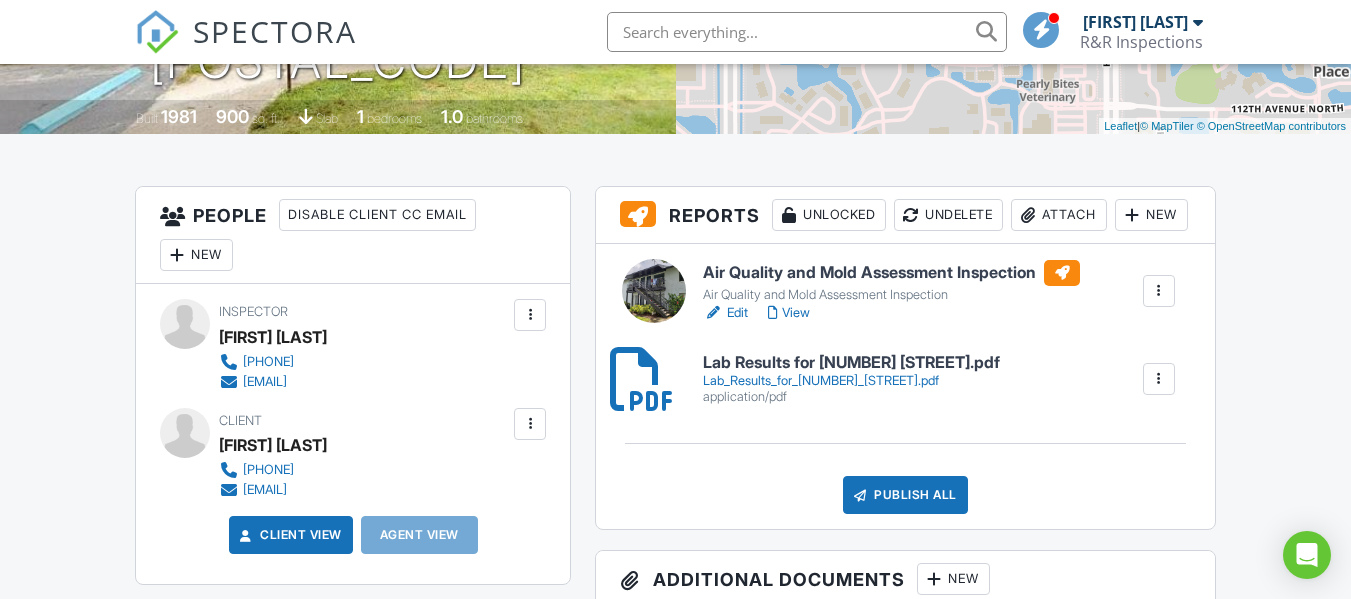 click on "Edit" at bounding box center [725, 313] 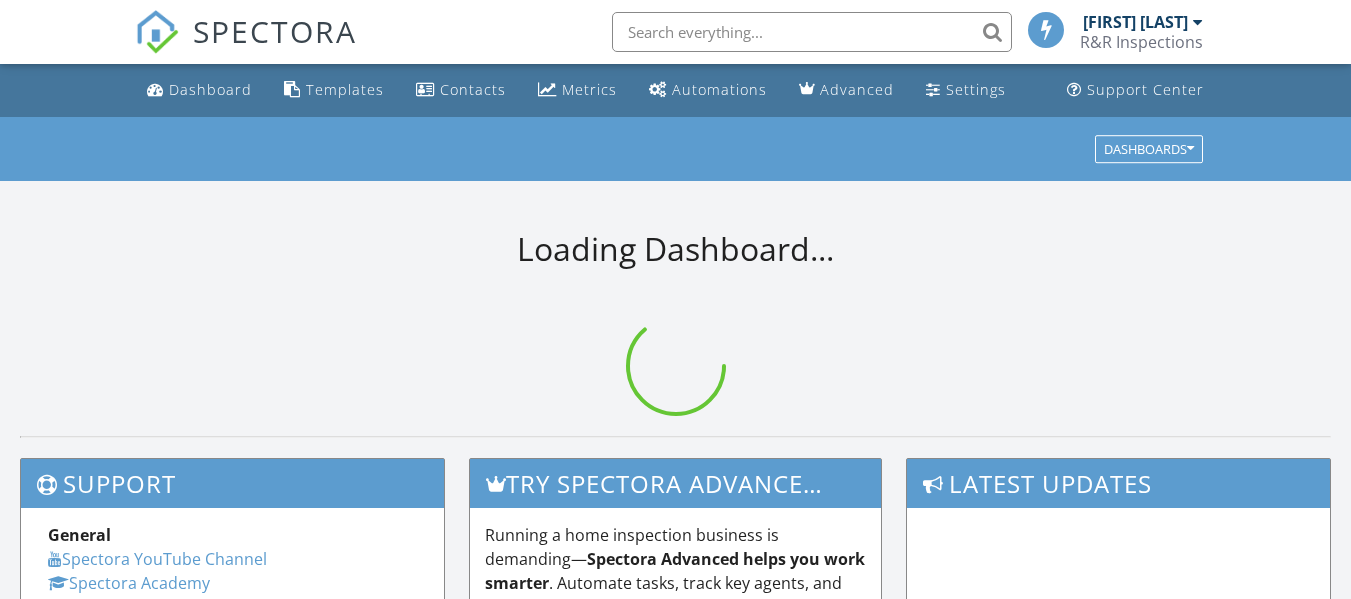 scroll, scrollTop: 0, scrollLeft: 0, axis: both 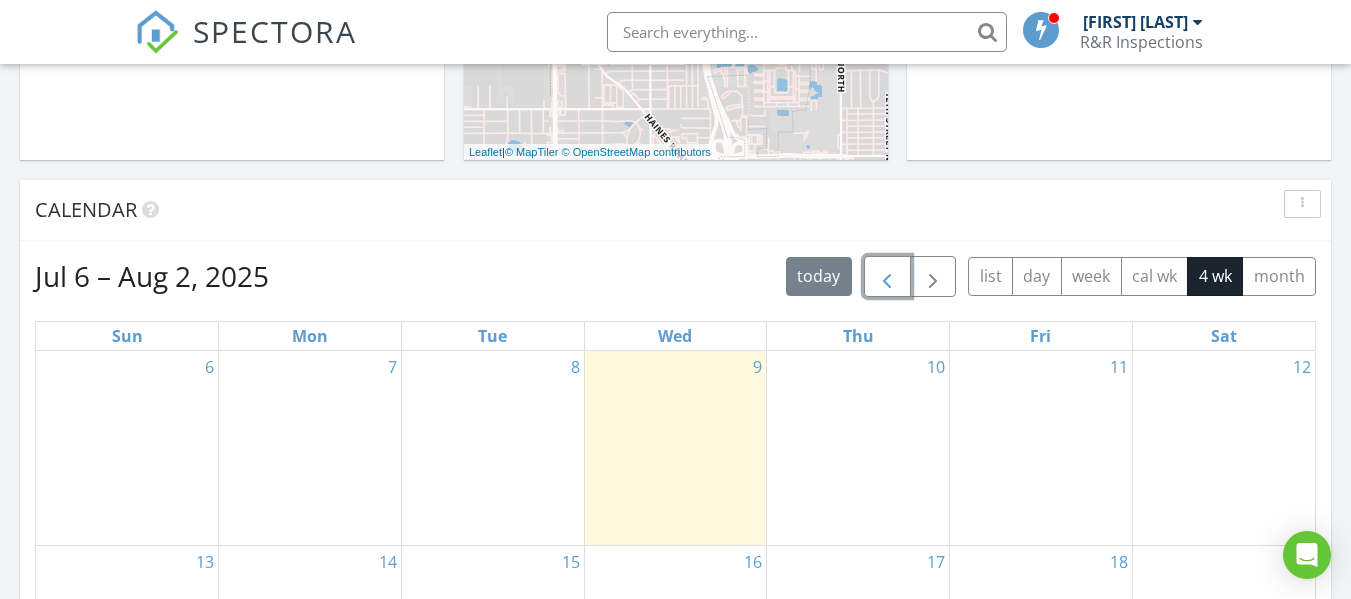 click at bounding box center (887, 277) 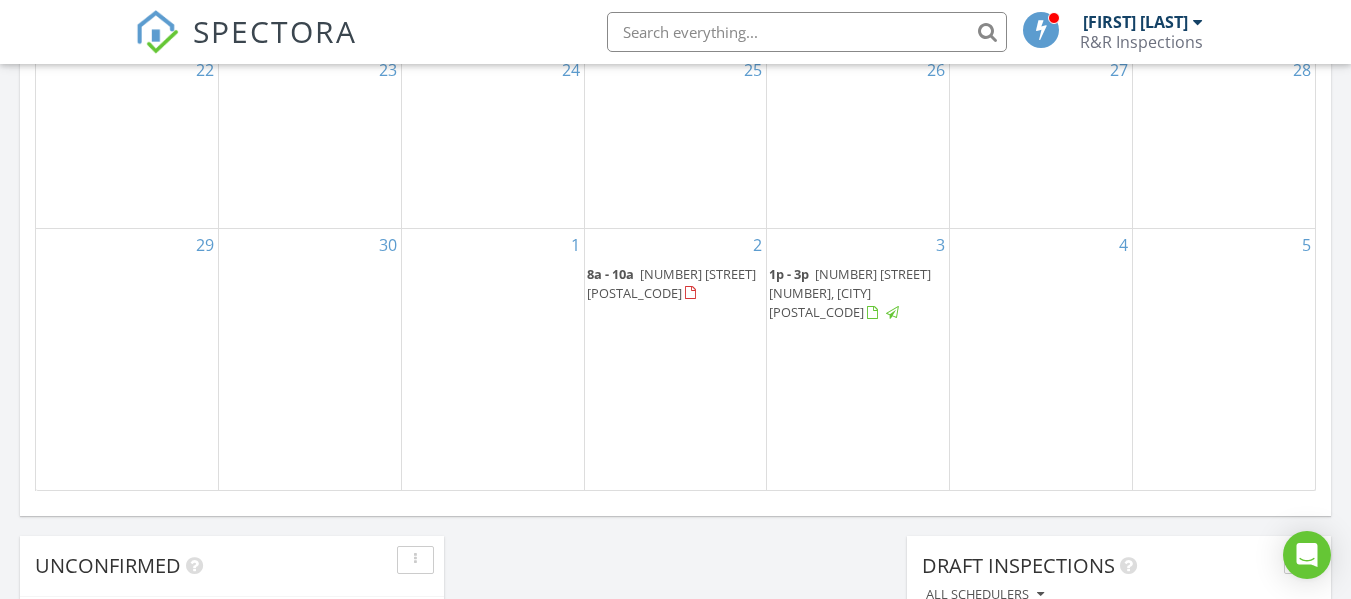 scroll, scrollTop: 1400, scrollLeft: 0, axis: vertical 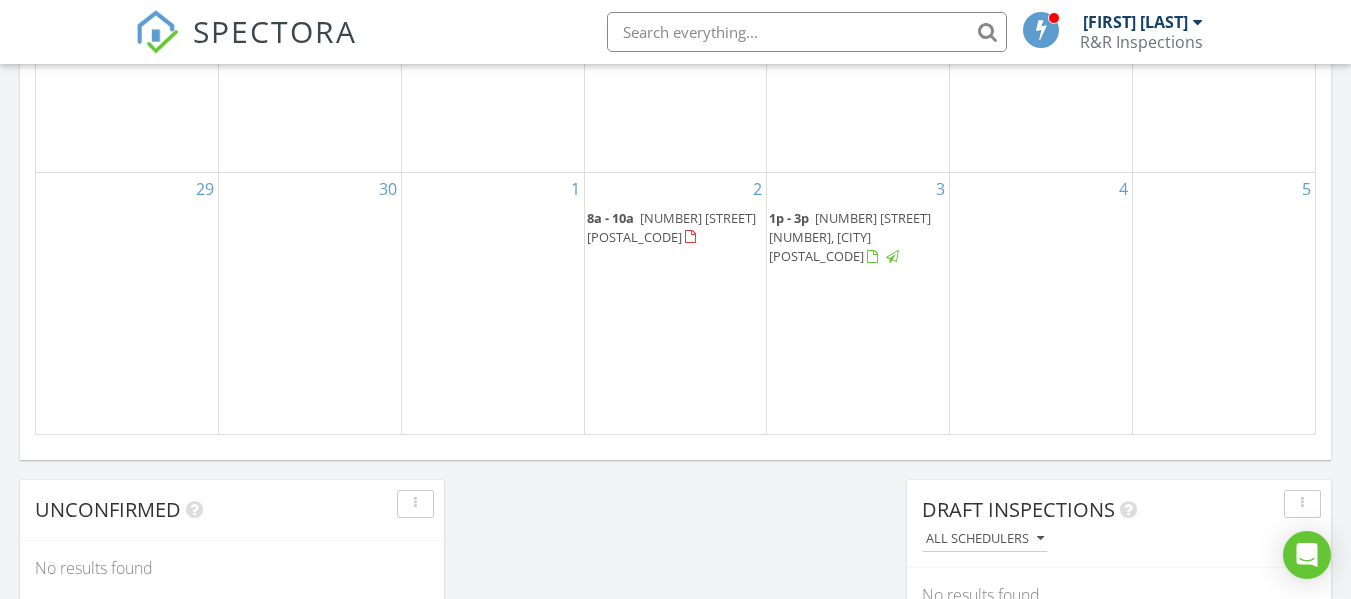 click on "11400 4th St N 604, St. Petersburg 33716" at bounding box center [850, 237] 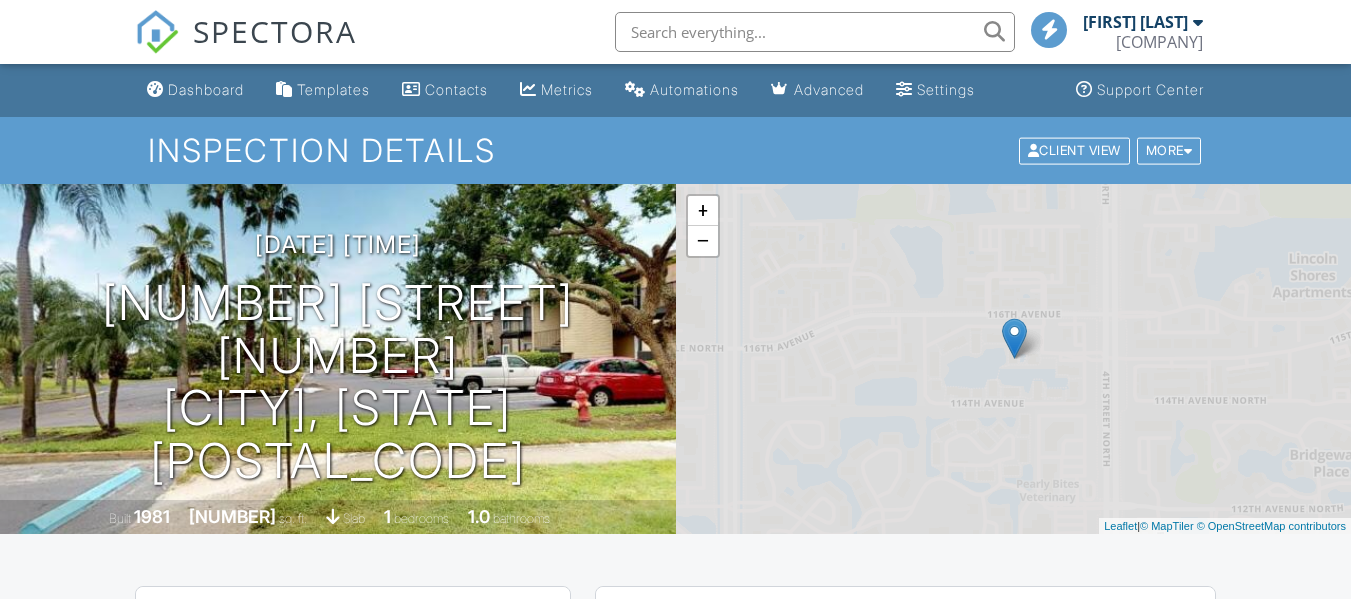 scroll, scrollTop: 0, scrollLeft: 0, axis: both 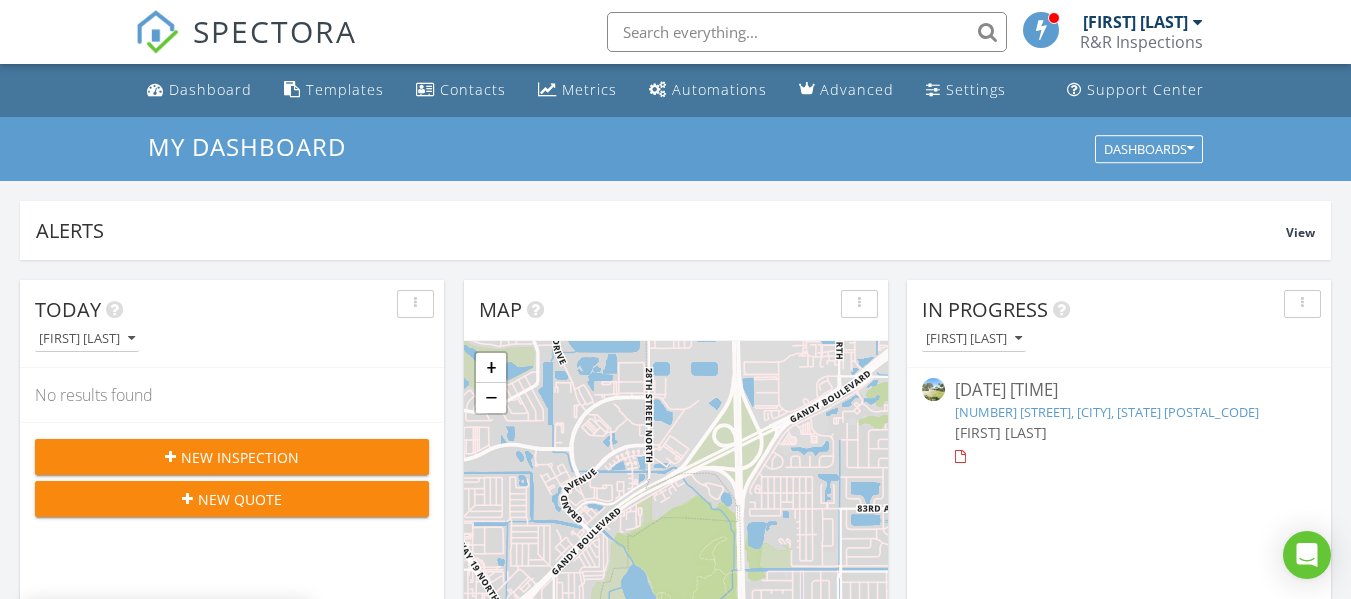 click on "8389 Macoma Dr NE, St. Petersburg, FL 33702" at bounding box center [1107, 412] 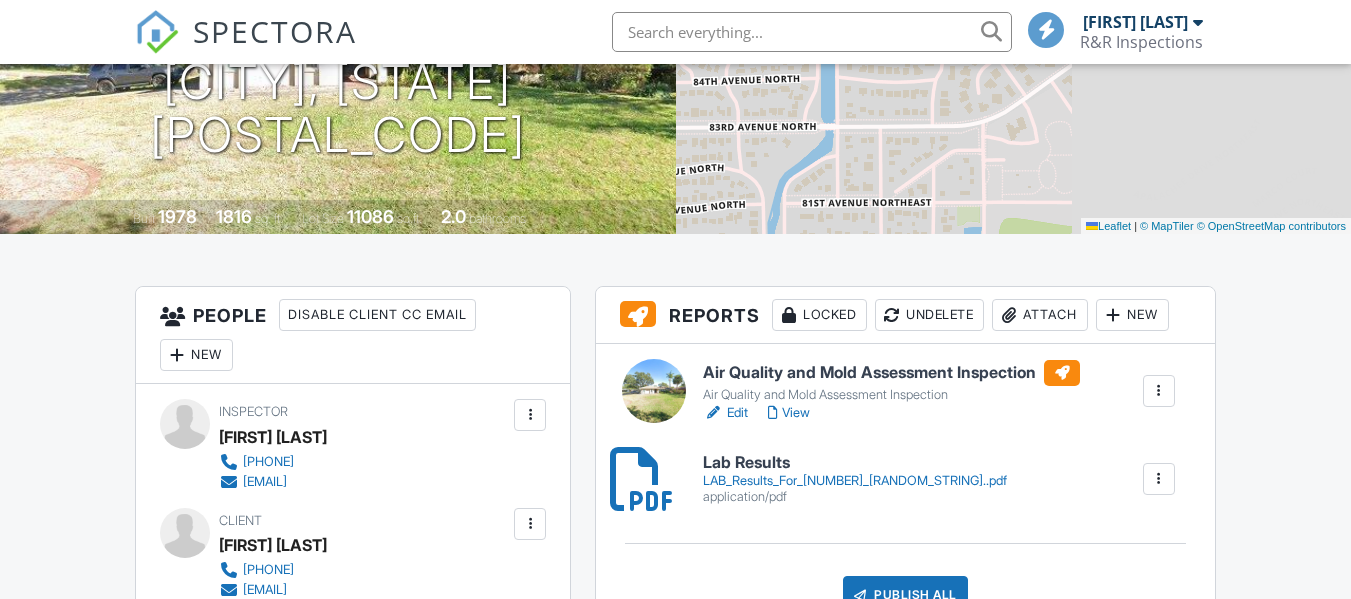 scroll, scrollTop: 300, scrollLeft: 0, axis: vertical 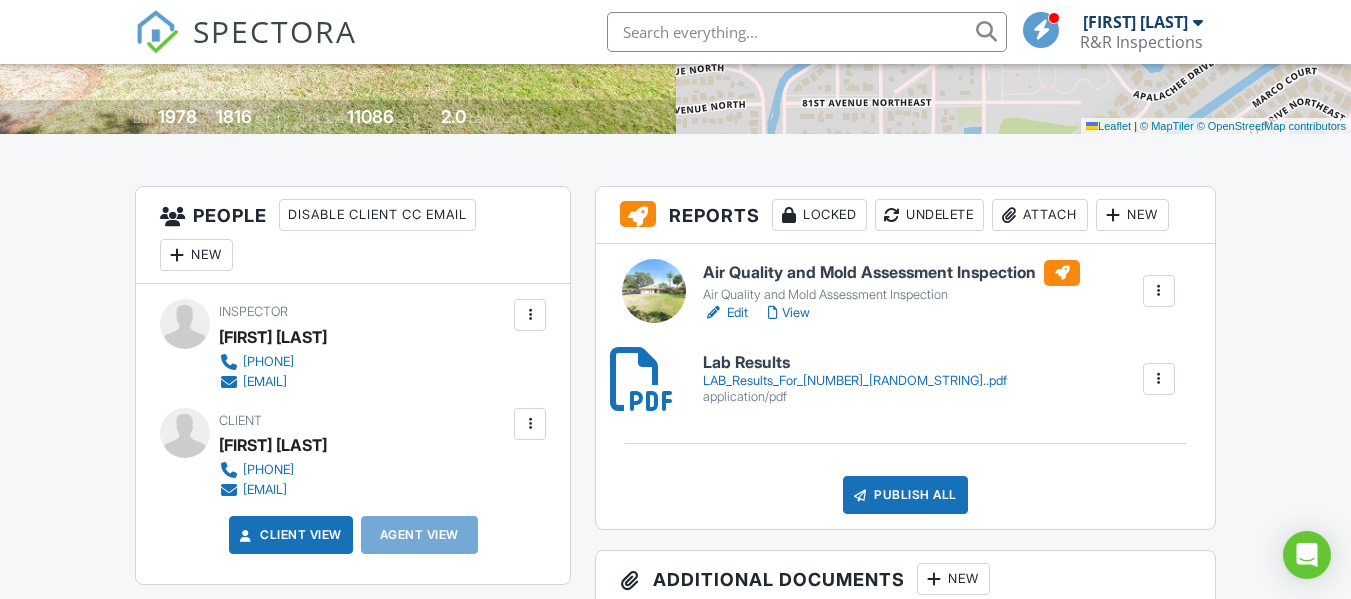 click on "Edit" at bounding box center [725, 313] 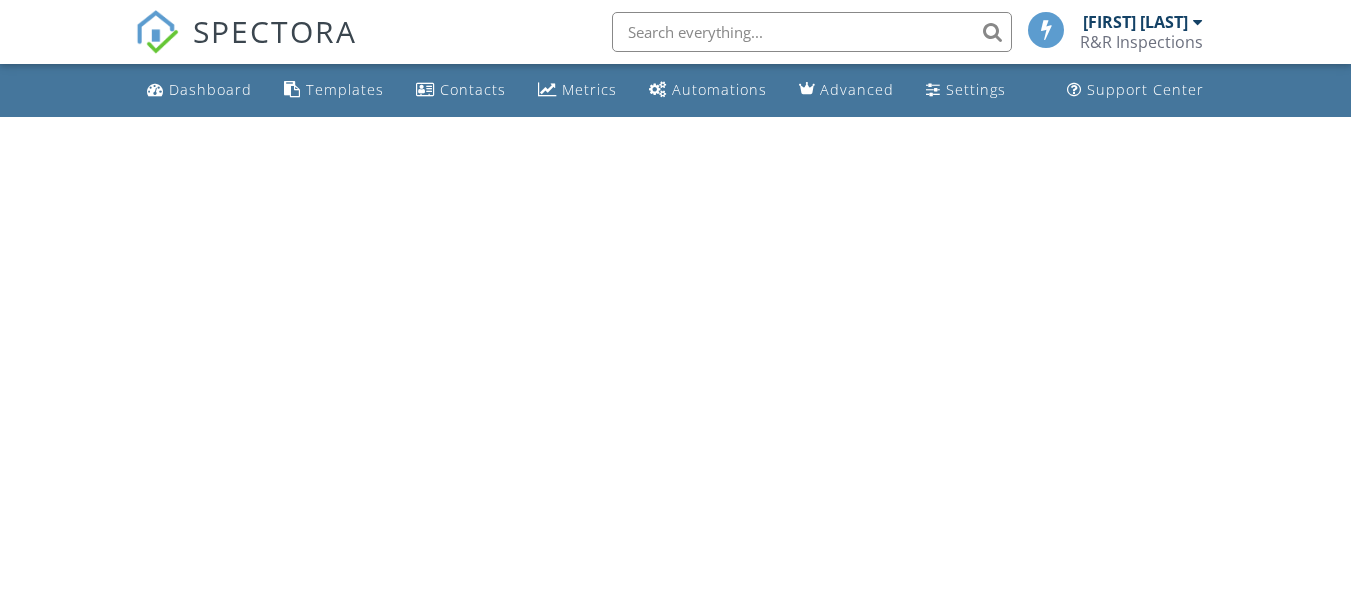 scroll, scrollTop: 0, scrollLeft: 0, axis: both 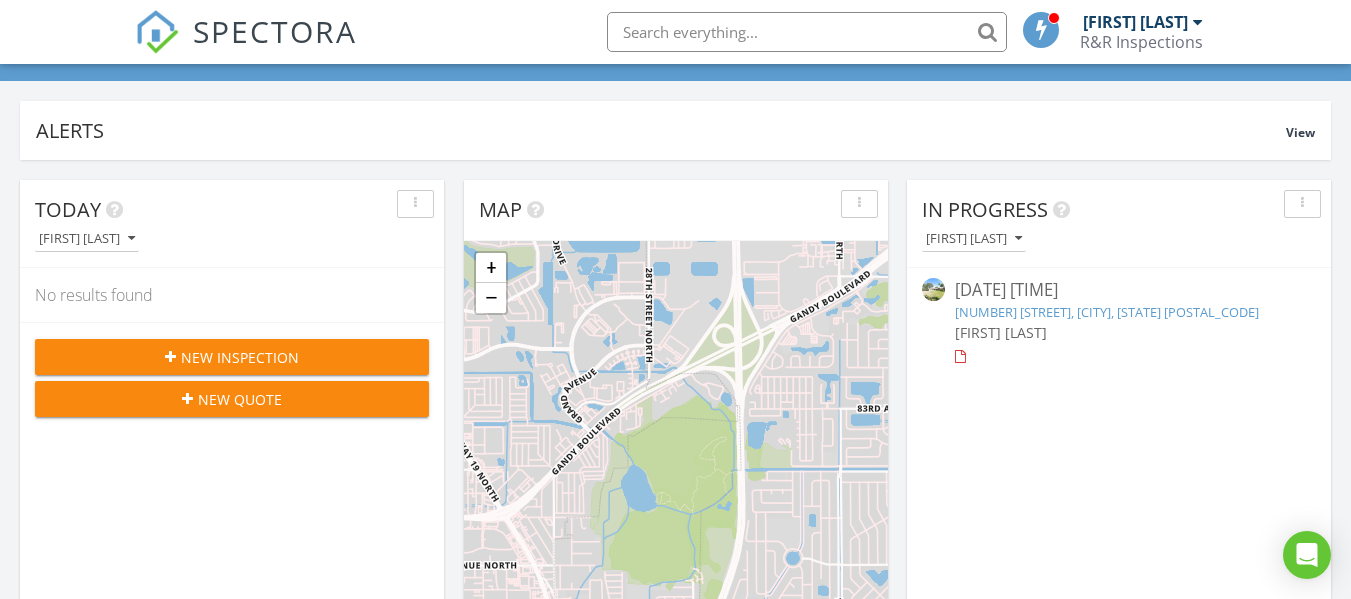 click on "8389 Macoma Dr NE, St. Petersburg, FL 33702" at bounding box center [1107, 312] 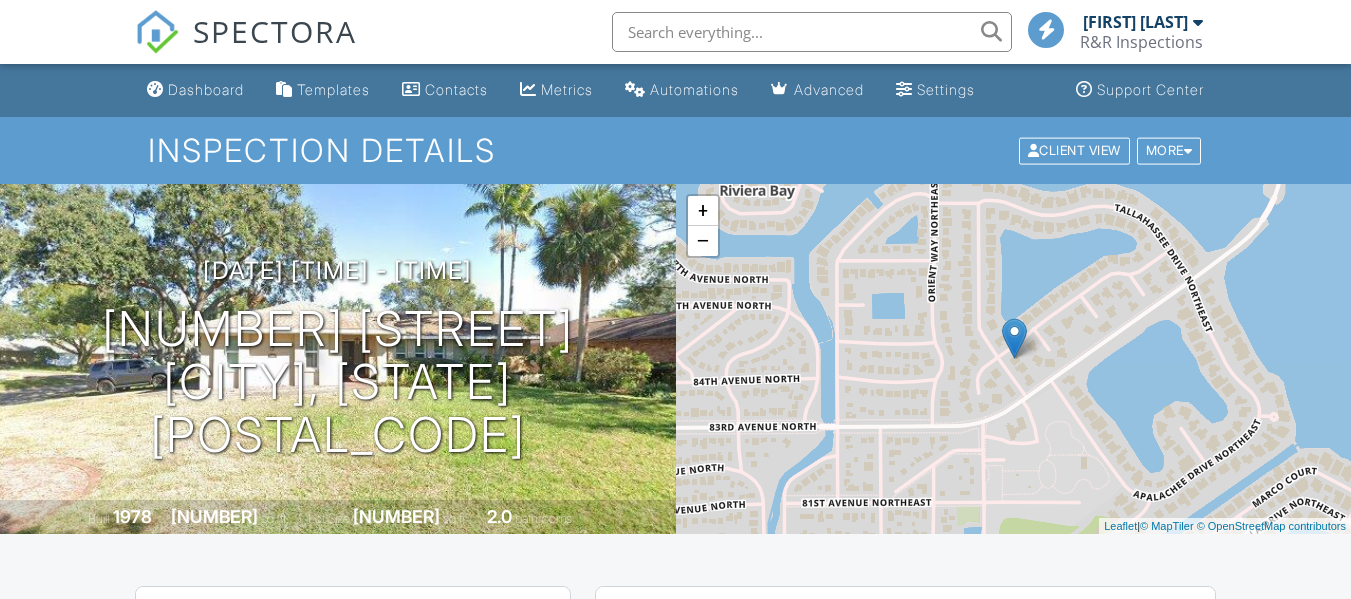 scroll, scrollTop: 495, scrollLeft: 0, axis: vertical 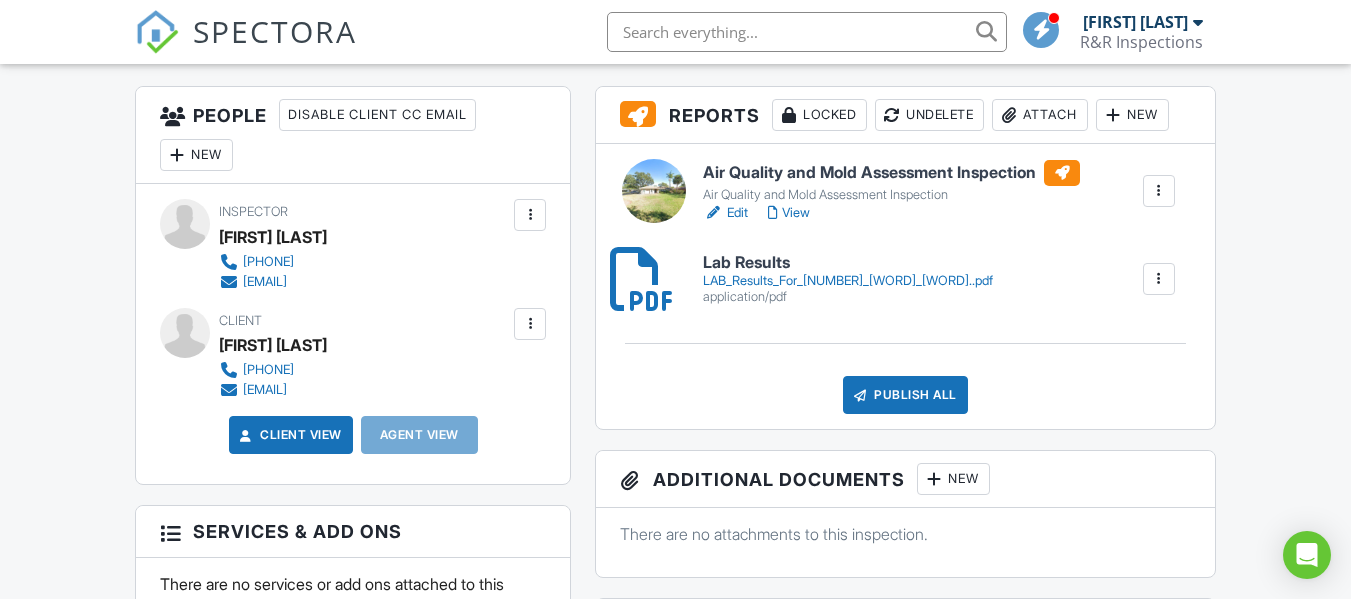 click at bounding box center (530, 324) 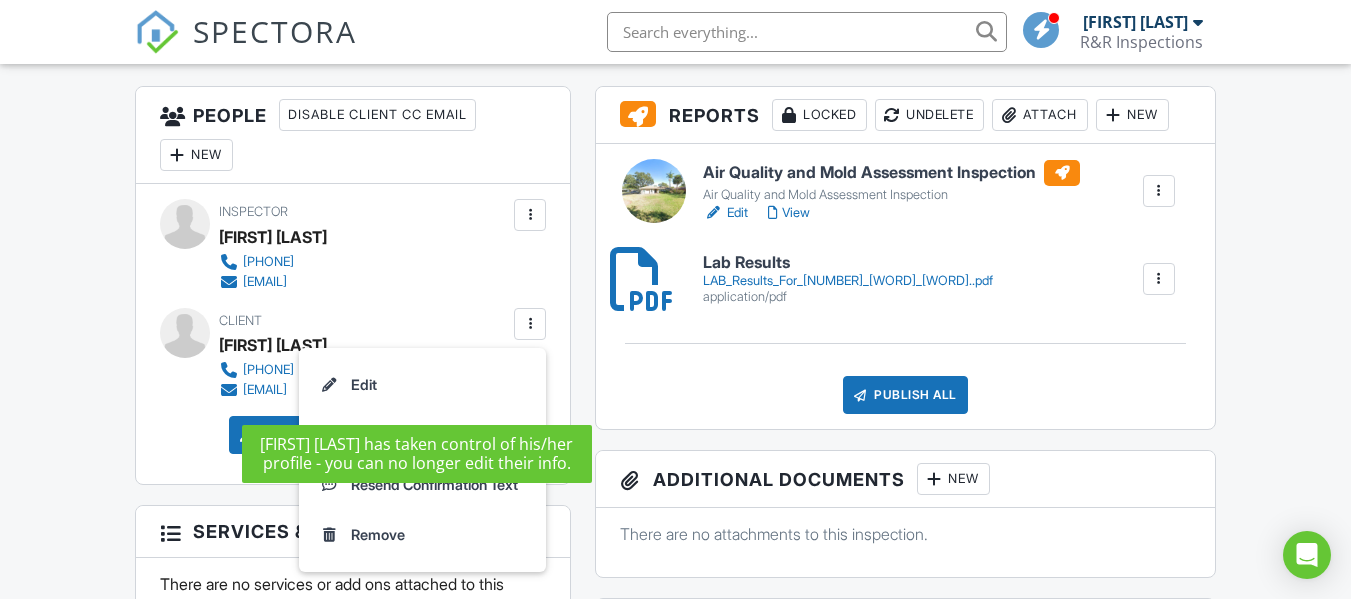 click on "Edit" at bounding box center [422, 385] 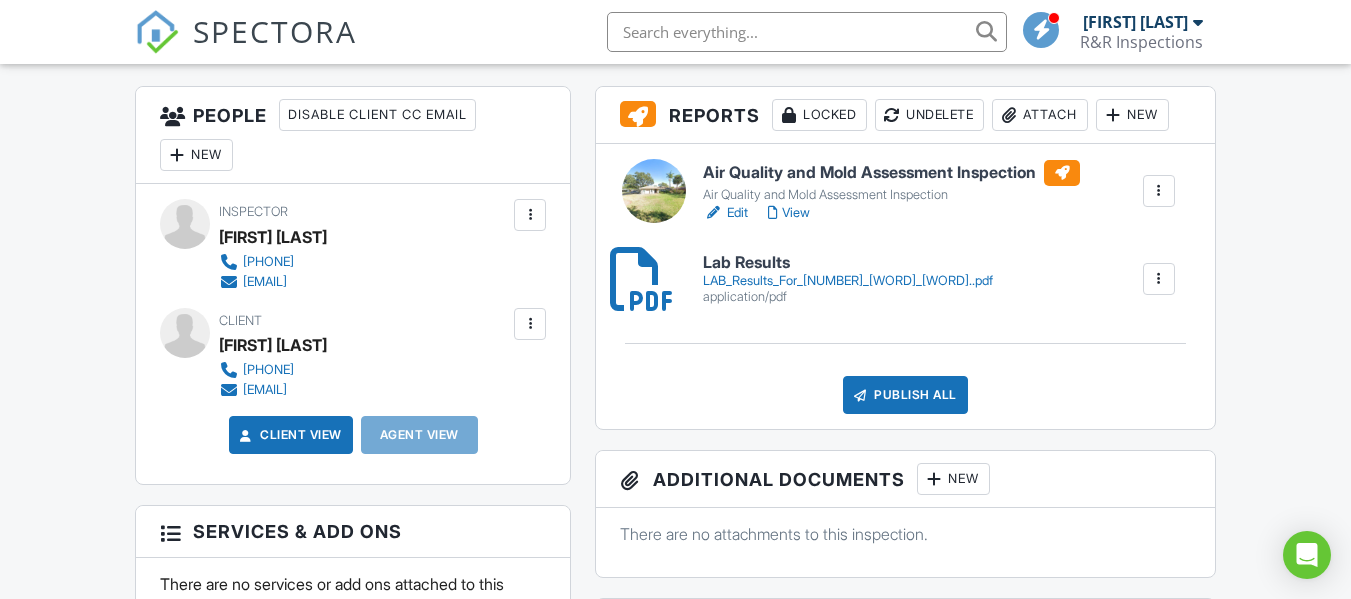 click at bounding box center [530, 324] 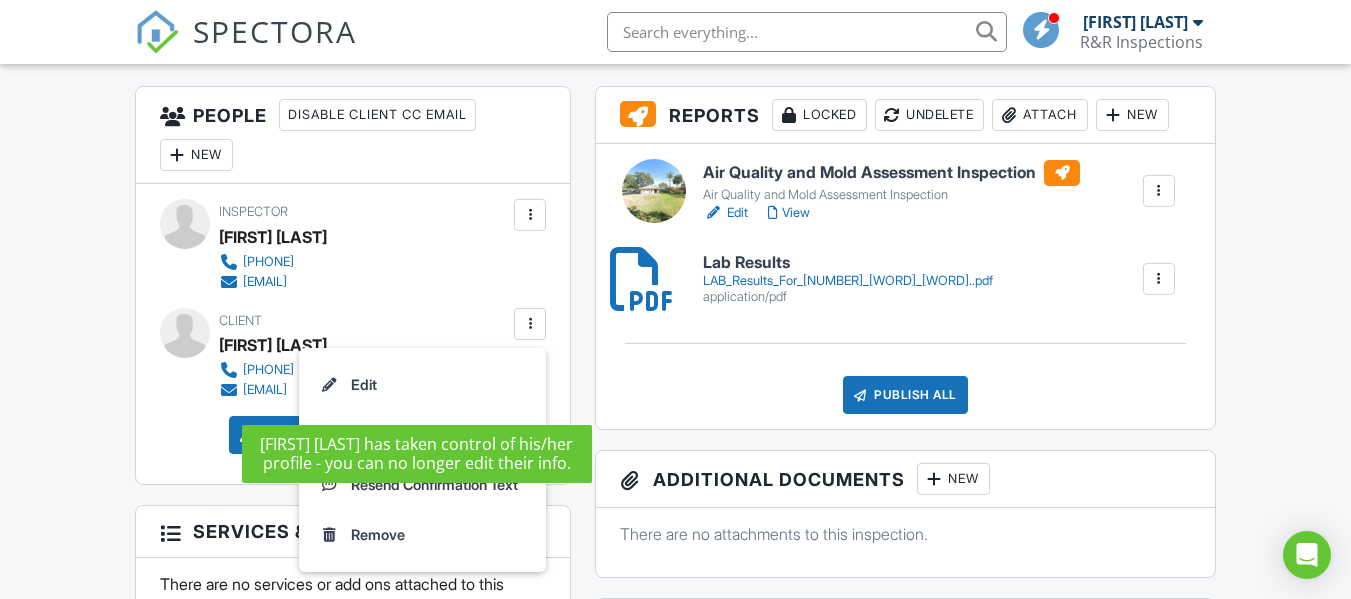 click on "Edit" at bounding box center [422, 385] 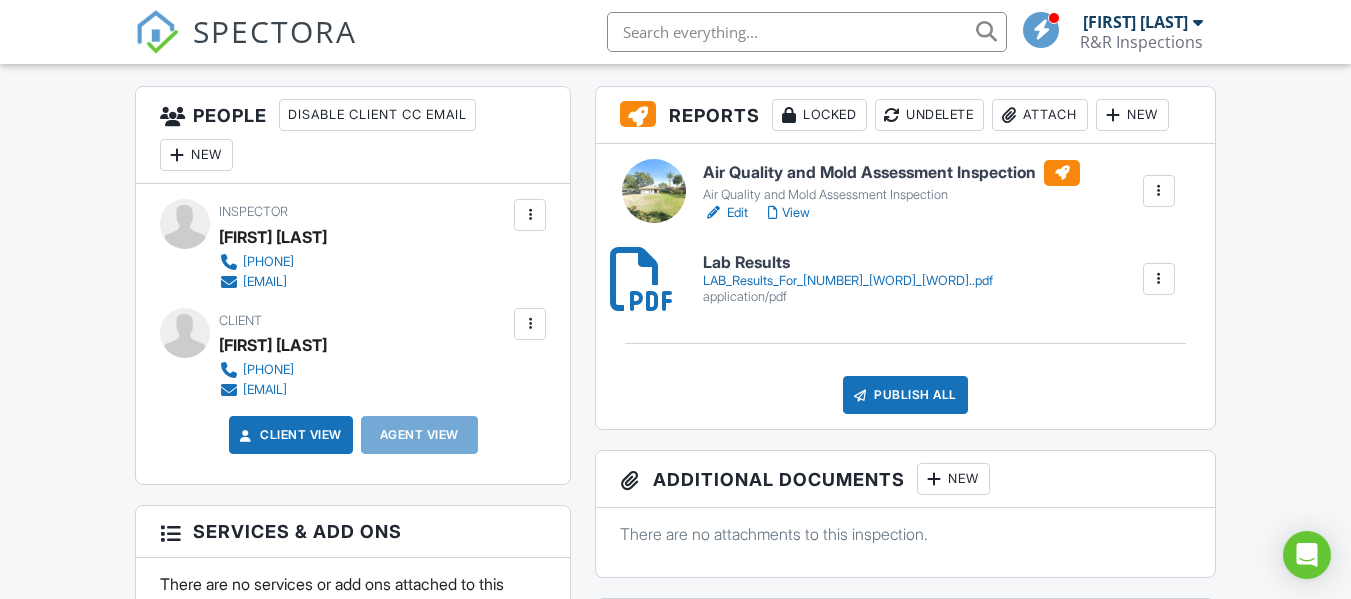 click on "[EMAIL]" at bounding box center [265, 390] 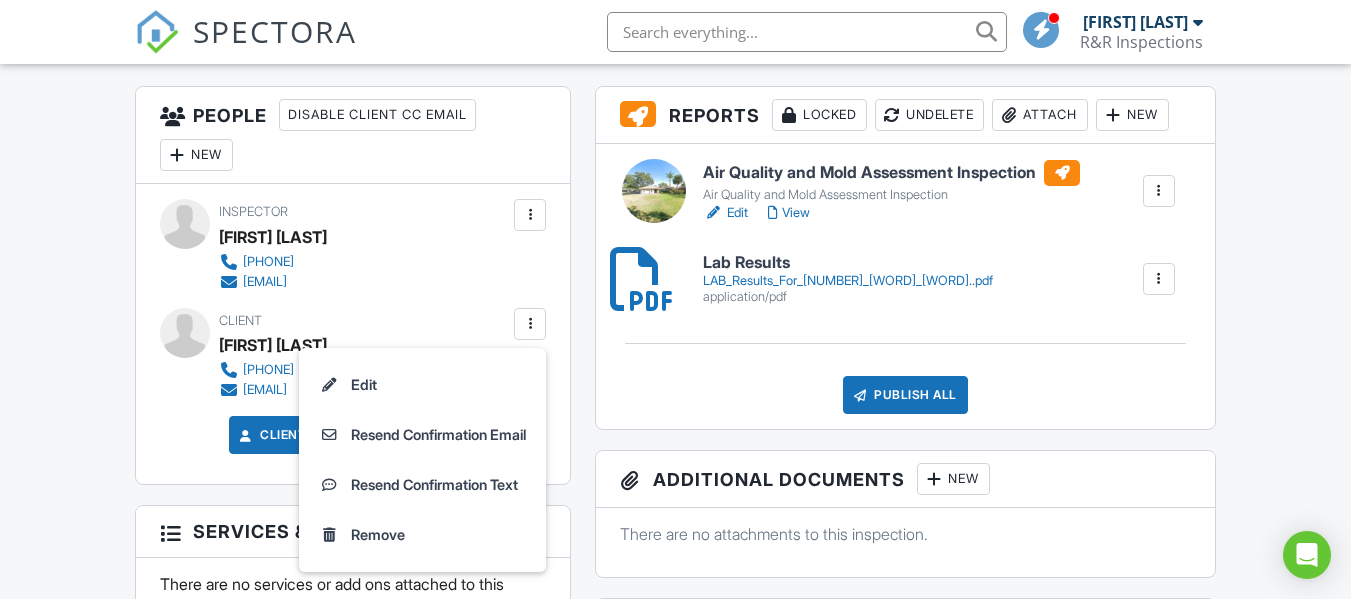 click on "Publish All
Checking report completion" at bounding box center [905, 395] 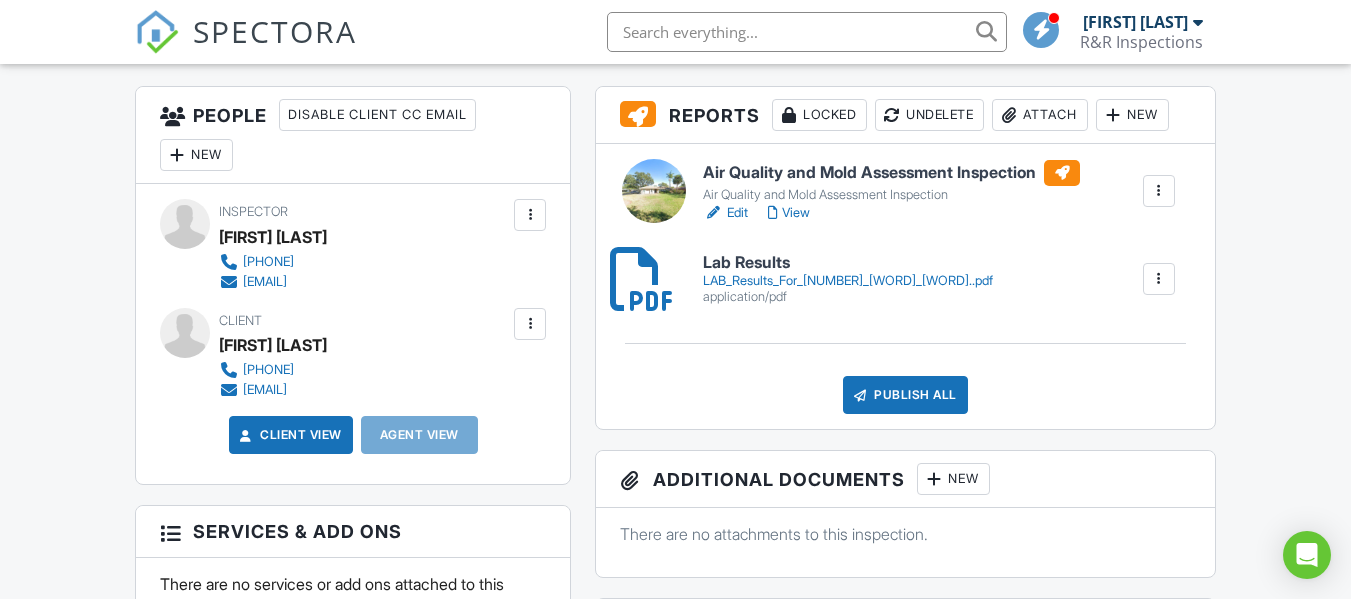 click at bounding box center [530, 215] 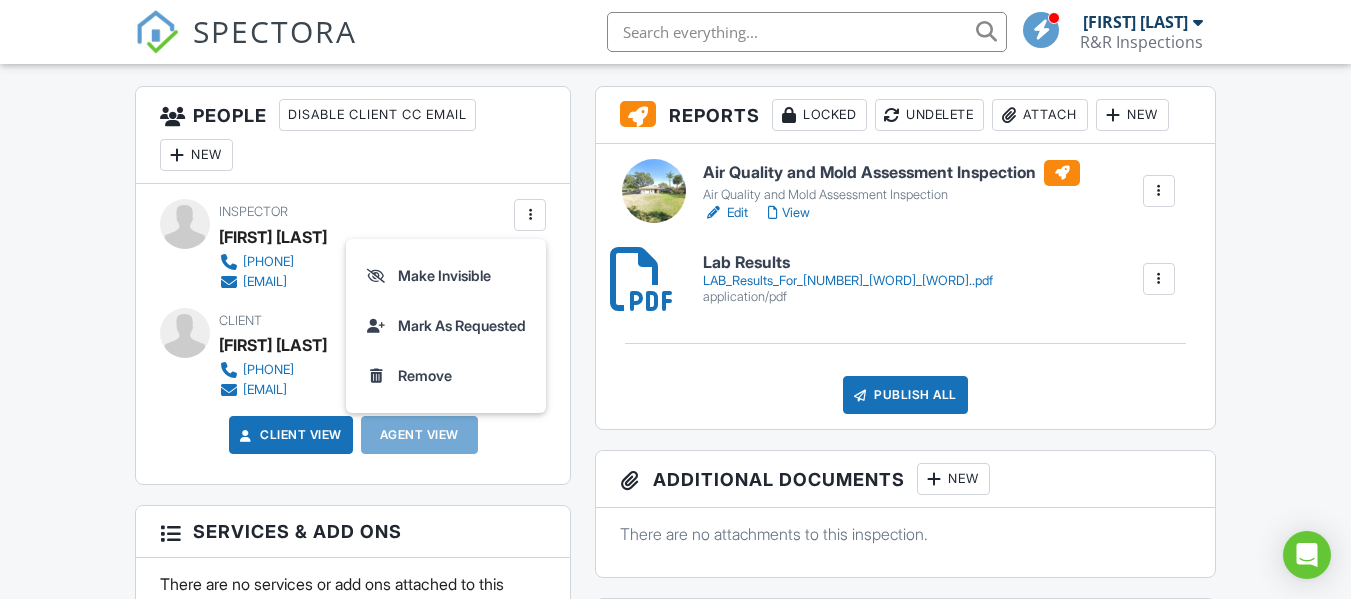 click on "[EMAIL]" at bounding box center (265, 282) 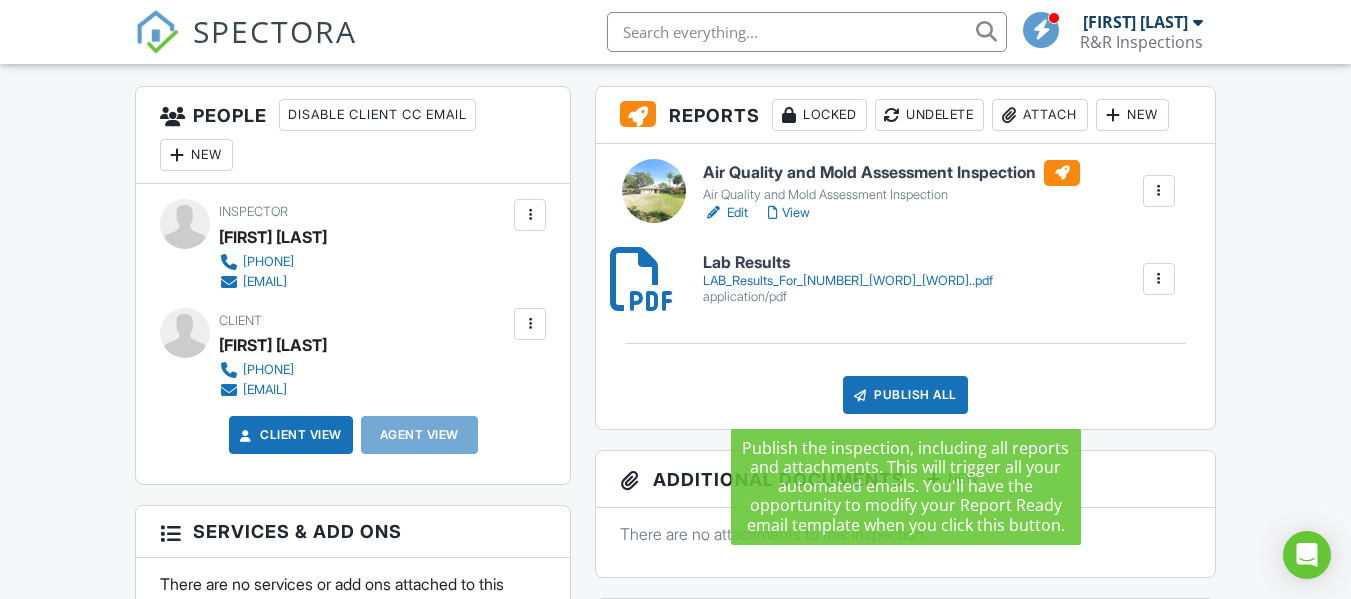 click on "Publish All" at bounding box center (905, 395) 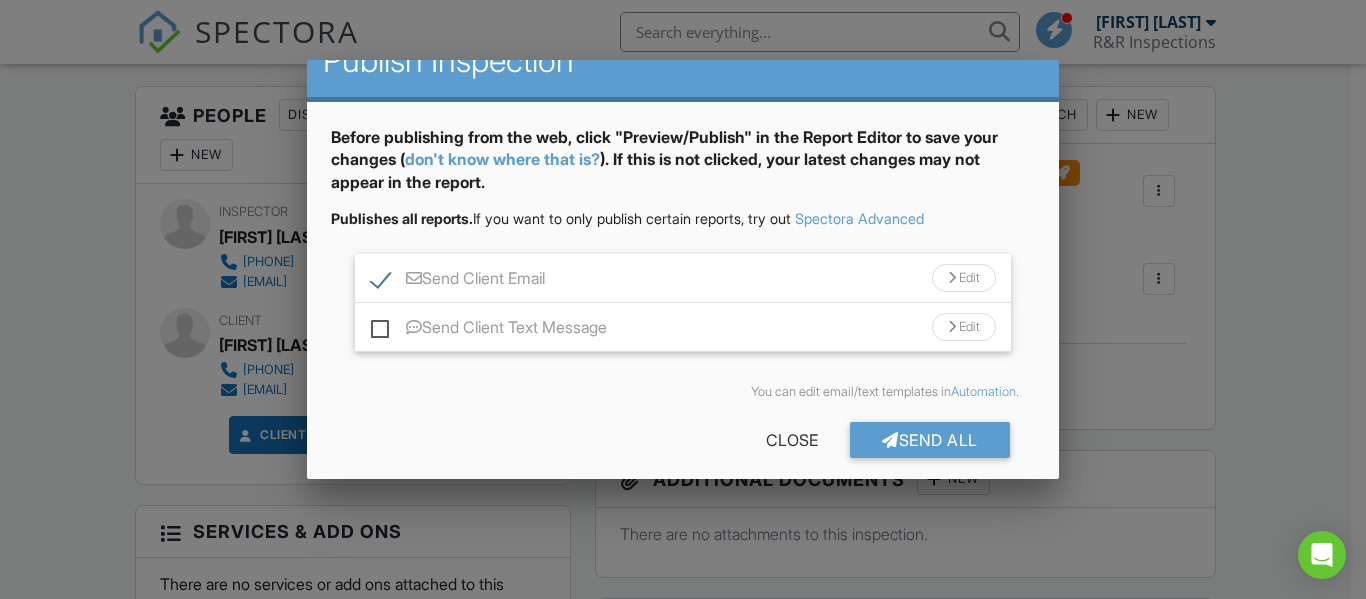 scroll, scrollTop: 52, scrollLeft: 0, axis: vertical 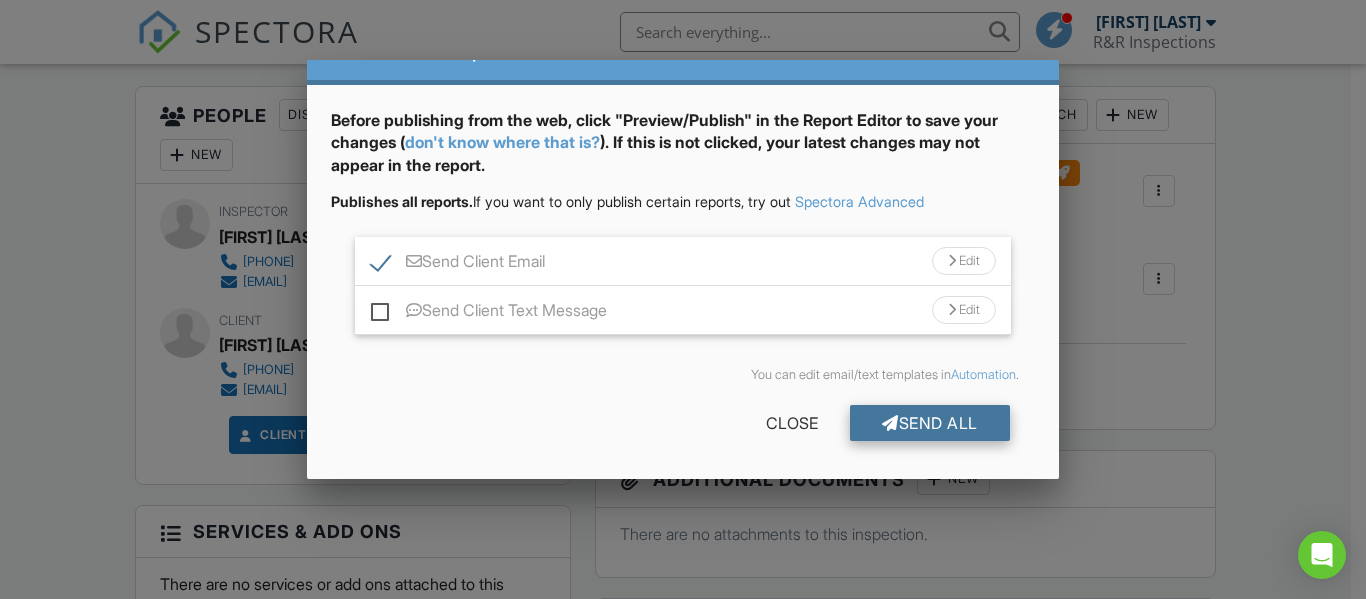 click on "Send All" at bounding box center (930, 423) 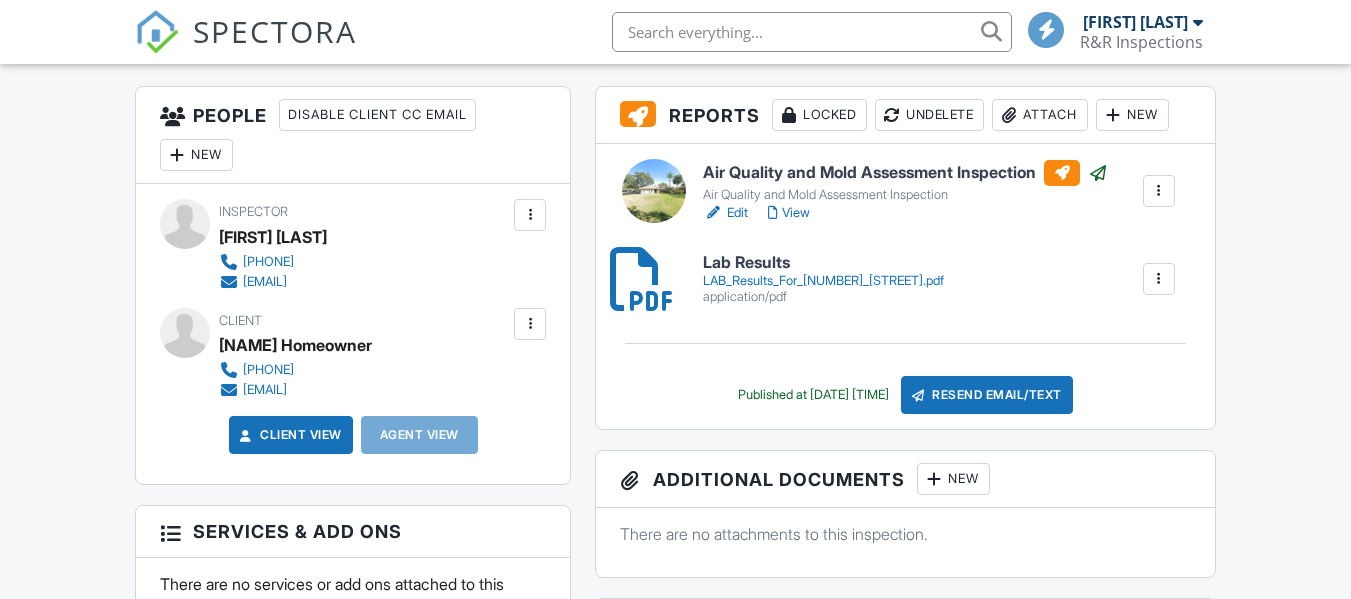 scroll, scrollTop: 500, scrollLeft: 0, axis: vertical 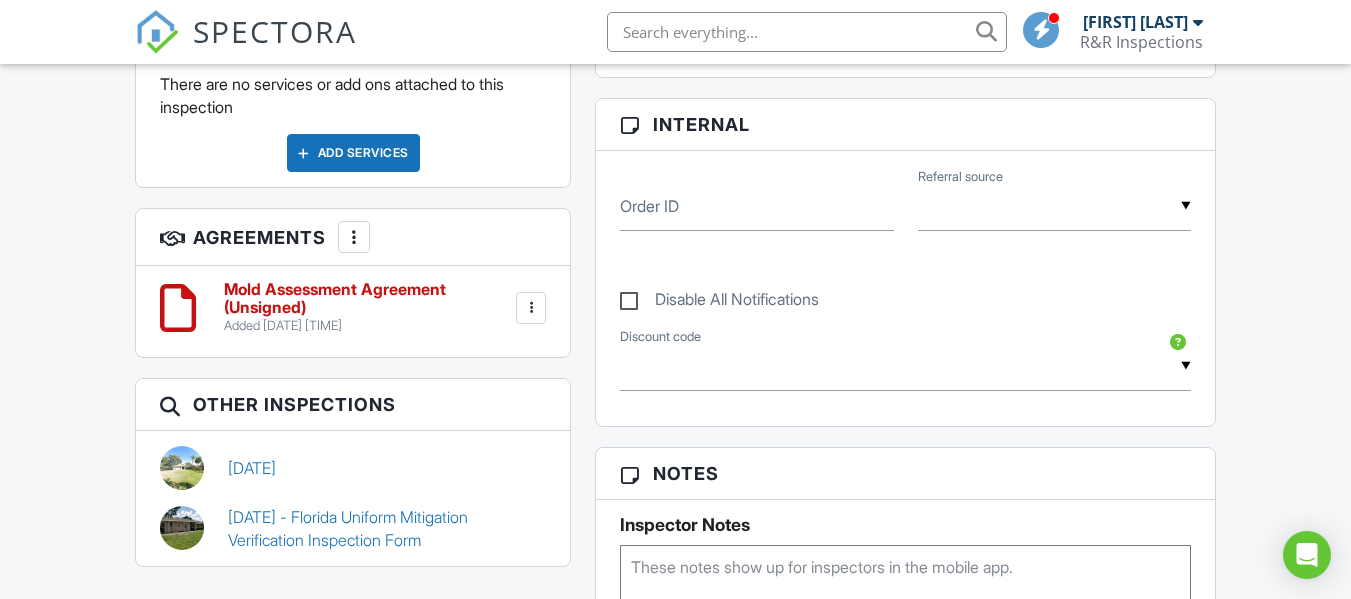 click at bounding box center (531, 308) 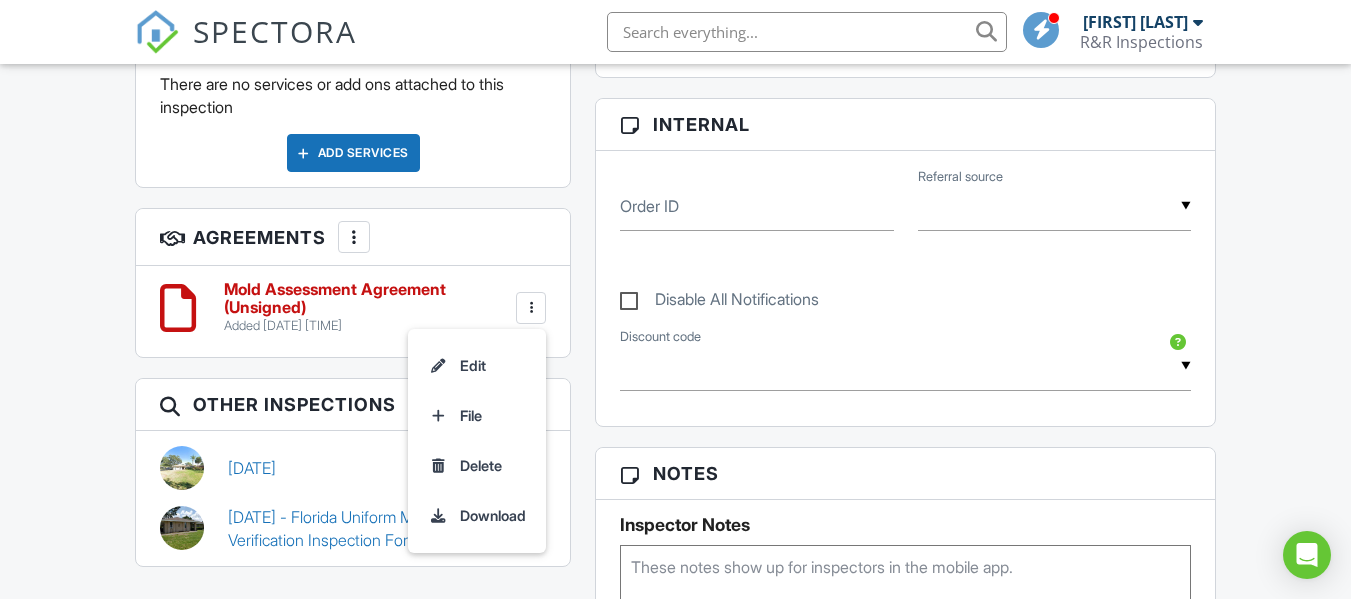click at bounding box center (354, 237) 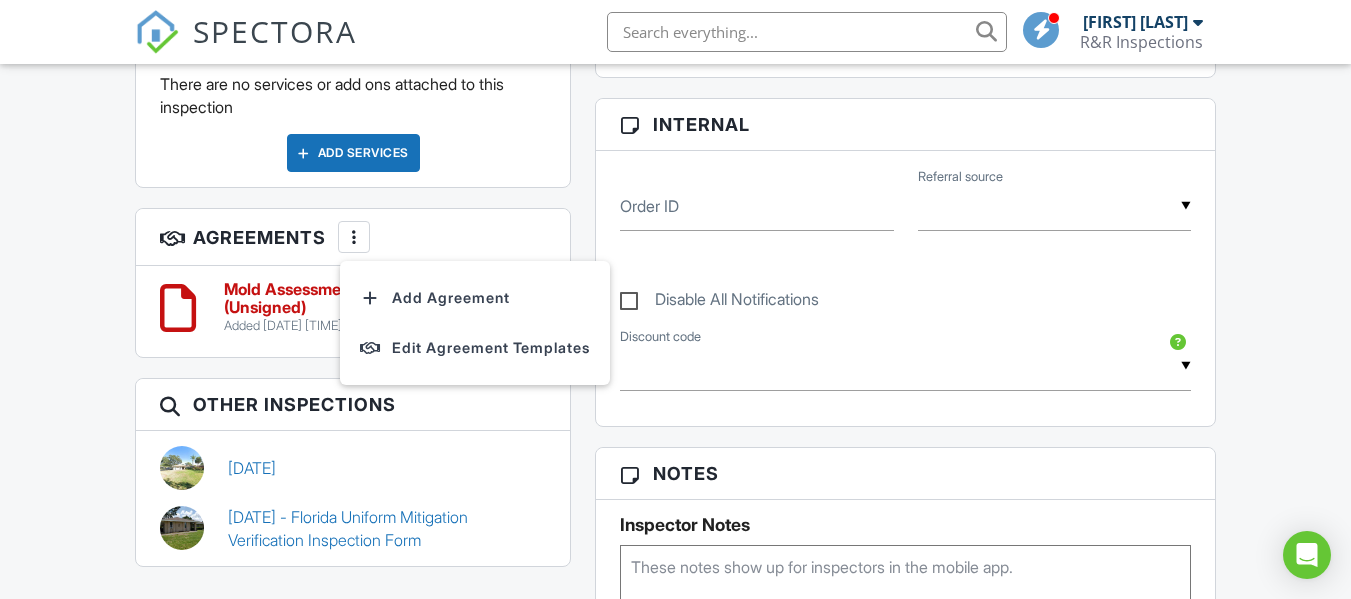 click on "Agreements
More
Add Agreement
Edit Agreement Templates" at bounding box center (353, 237) 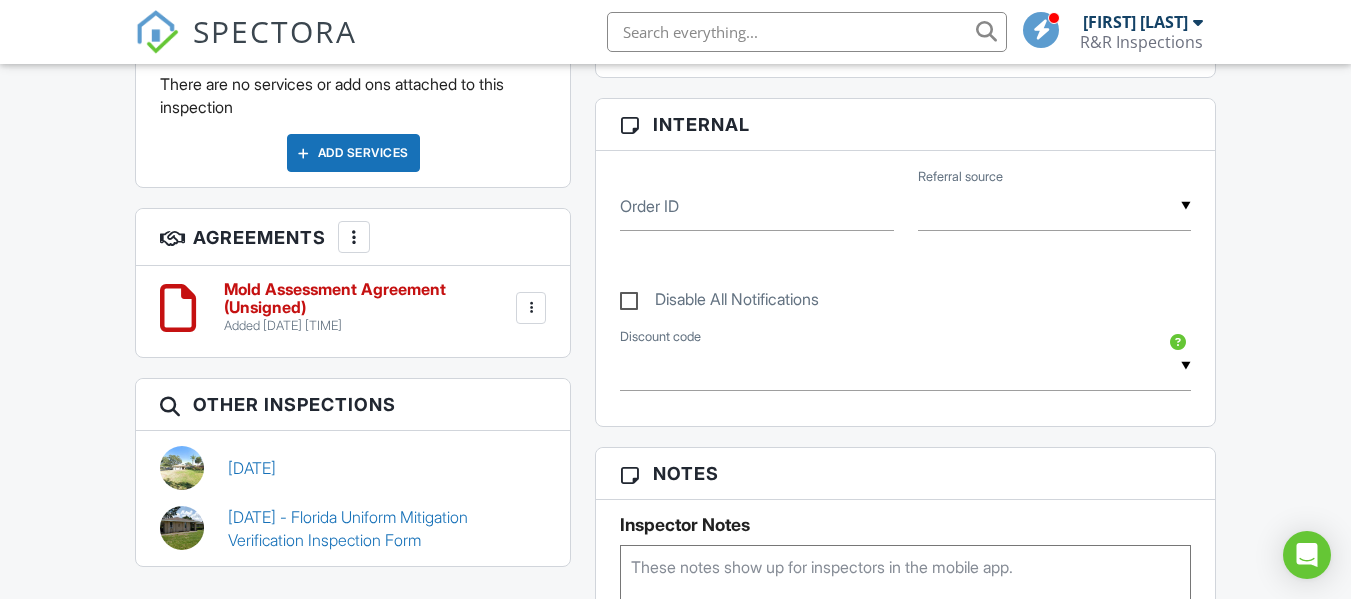 click at bounding box center (531, 308) 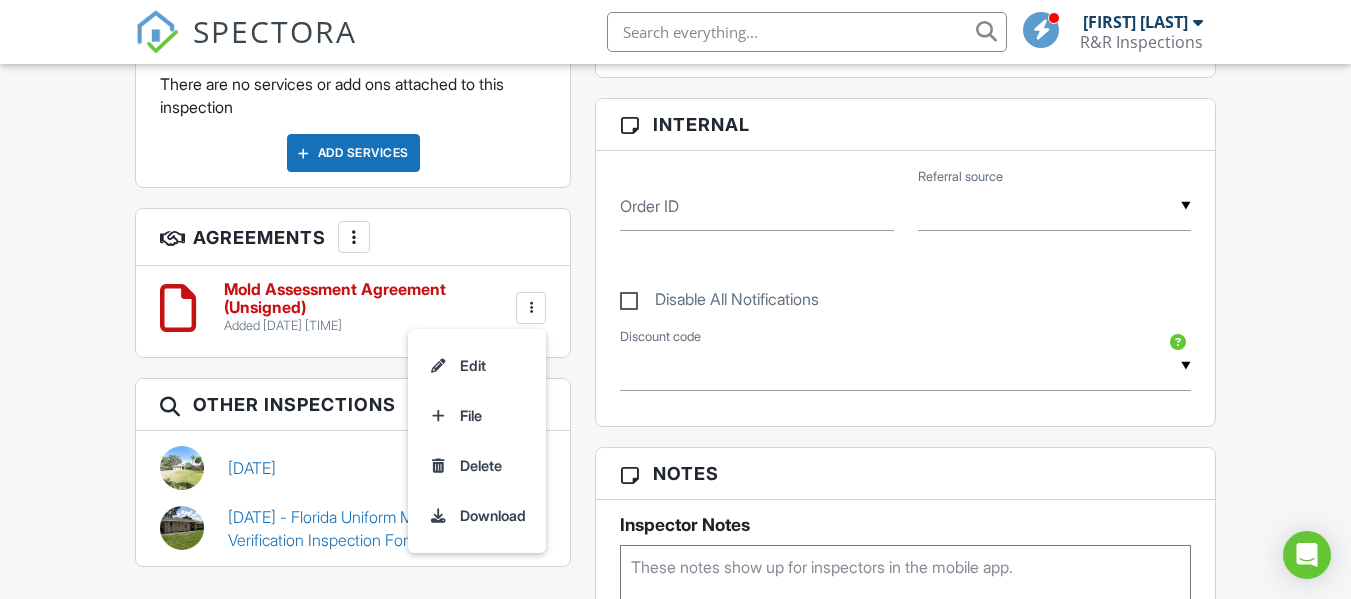 drag, startPoint x: 487, startPoint y: 464, endPoint x: 754, endPoint y: 95, distance: 455.4668 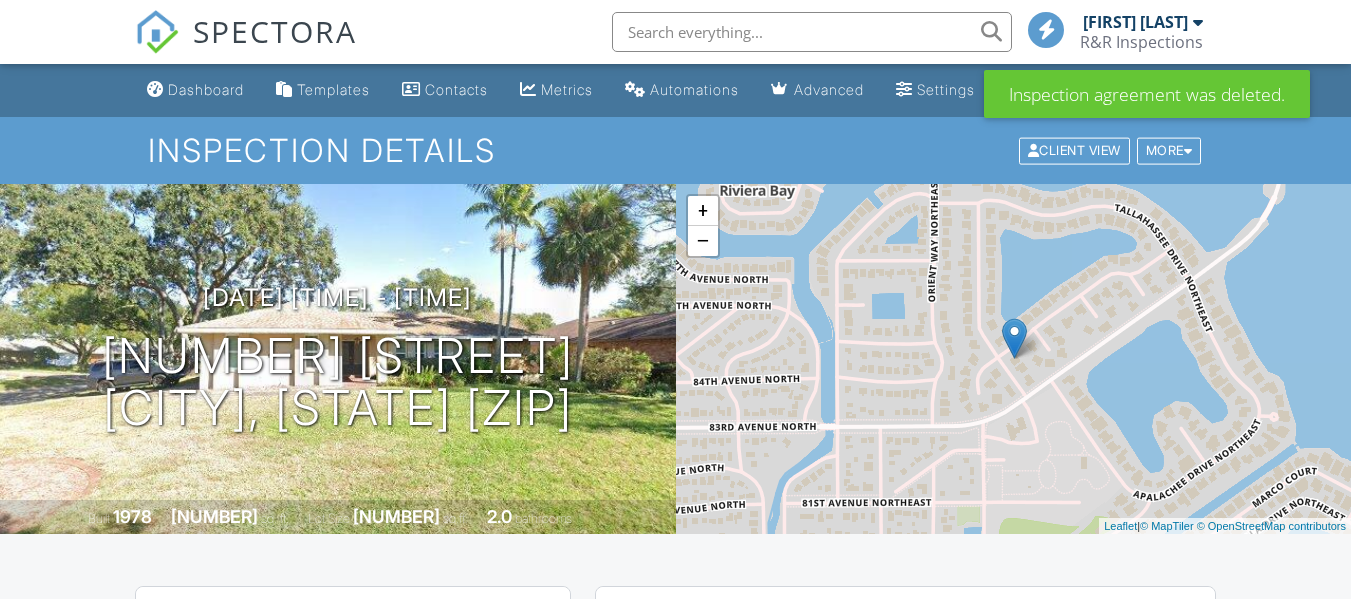 scroll, scrollTop: 0, scrollLeft: 0, axis: both 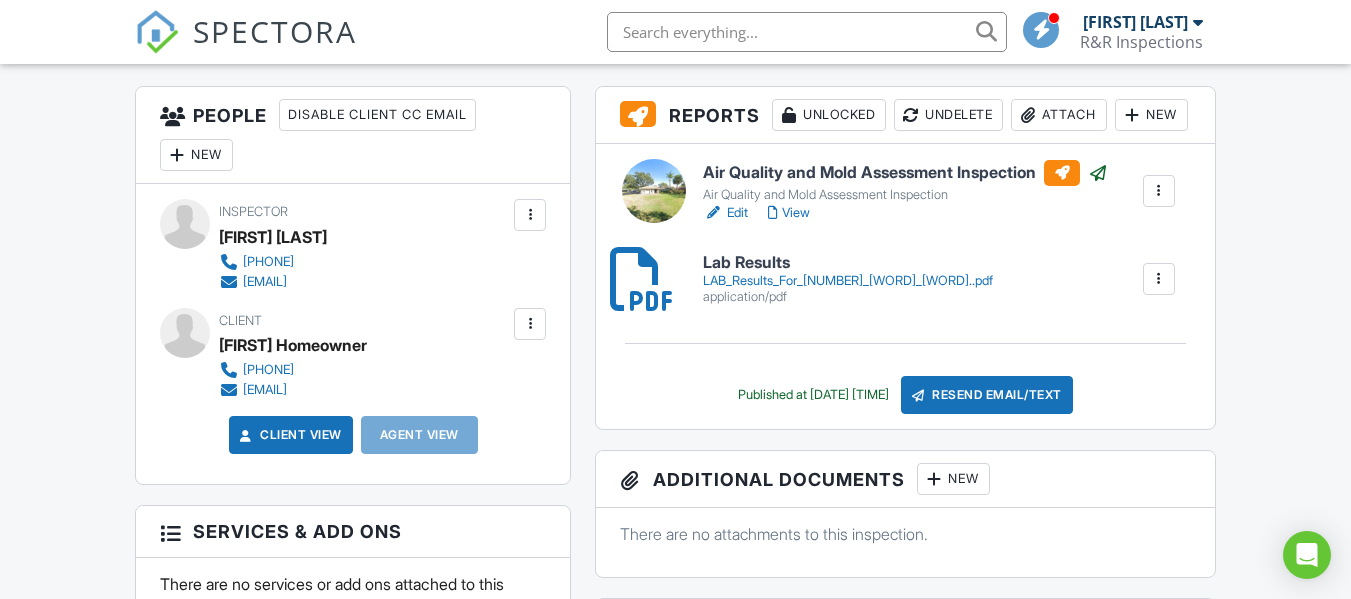 click at bounding box center (1159, 191) 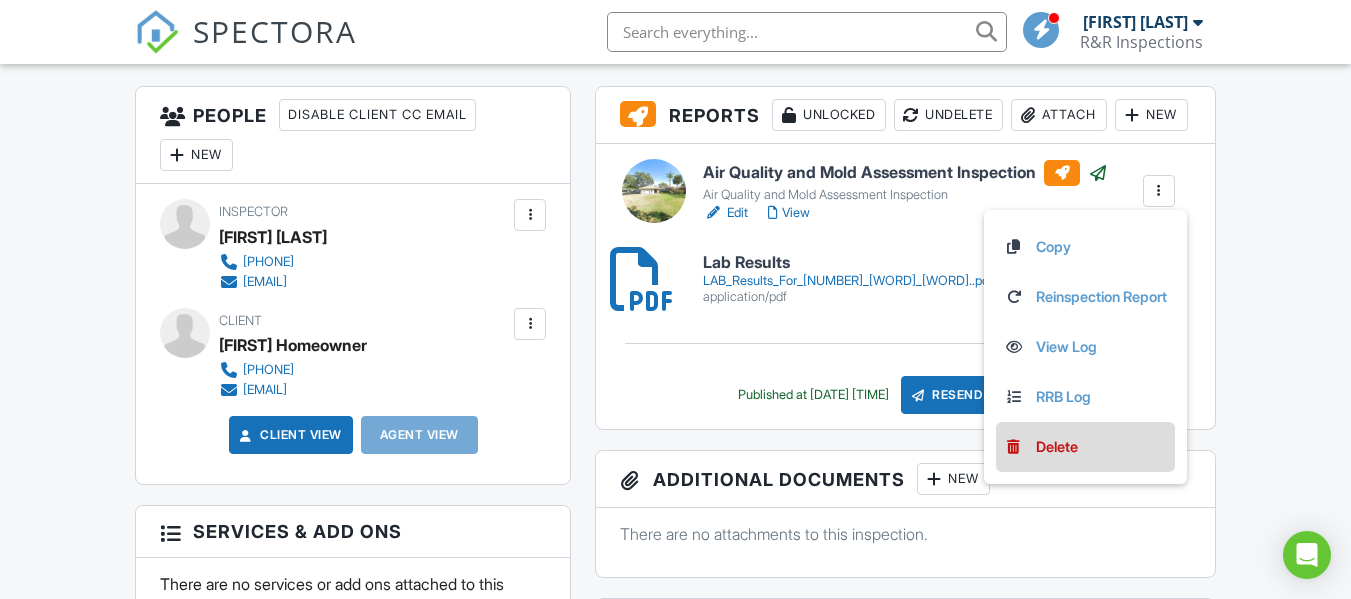 click on "Delete" at bounding box center (1057, 447) 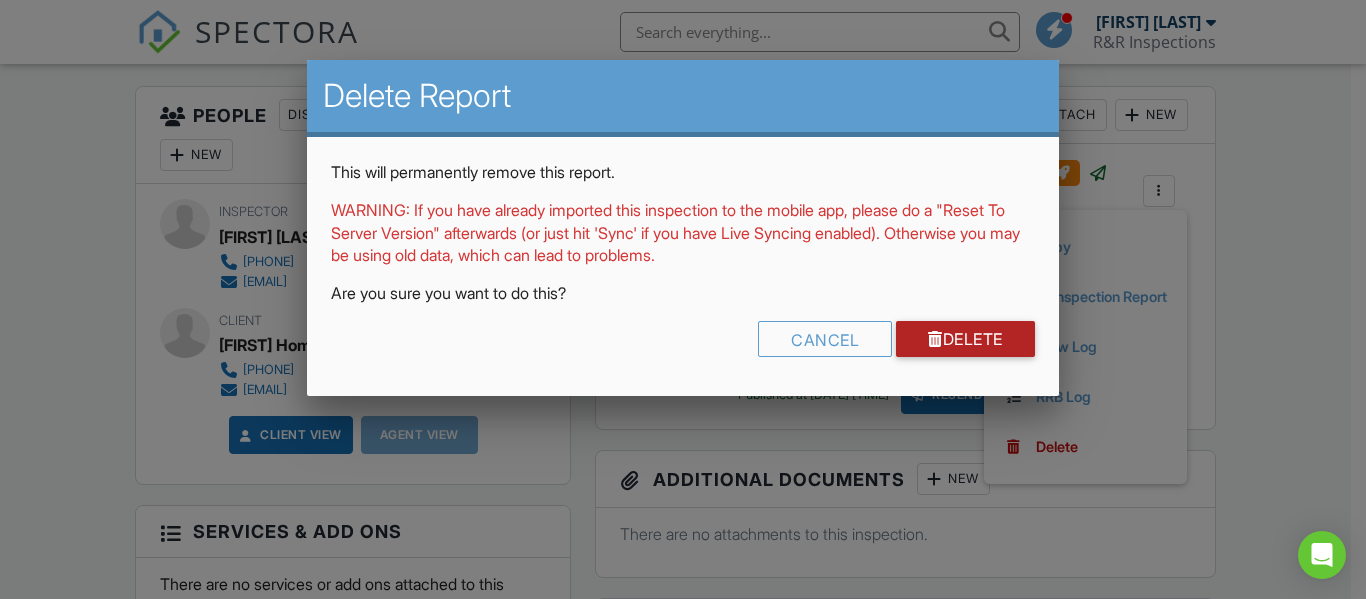 click on "Delete" at bounding box center (965, 339) 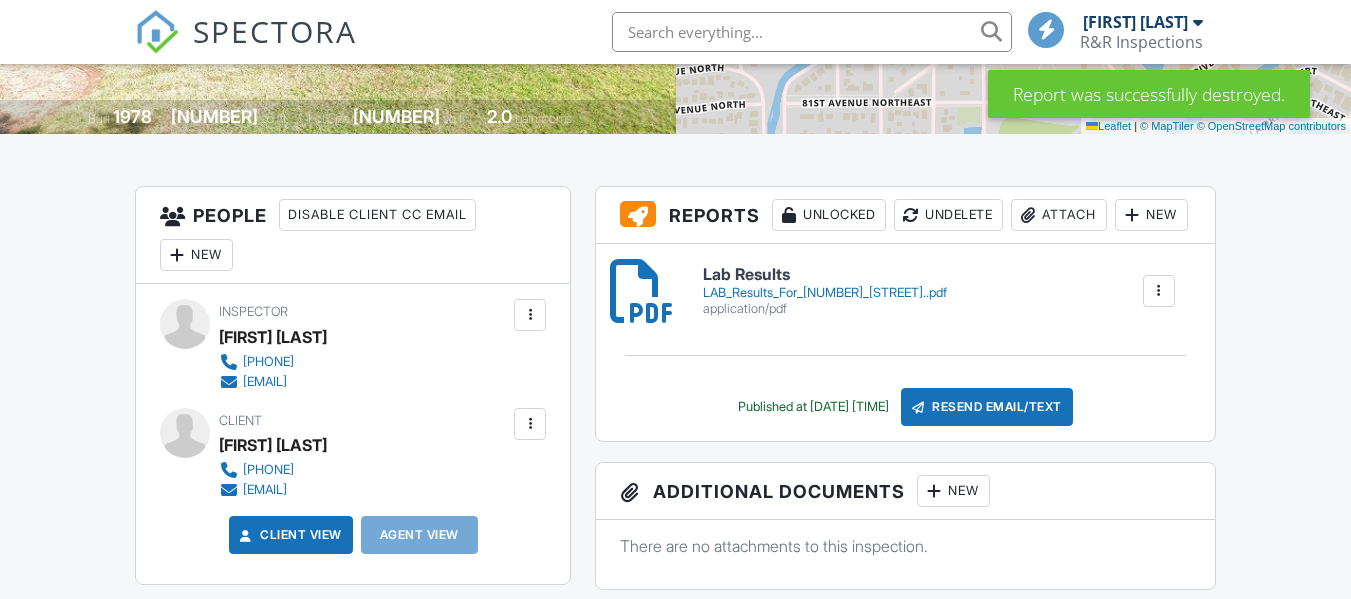 scroll, scrollTop: 400, scrollLeft: 0, axis: vertical 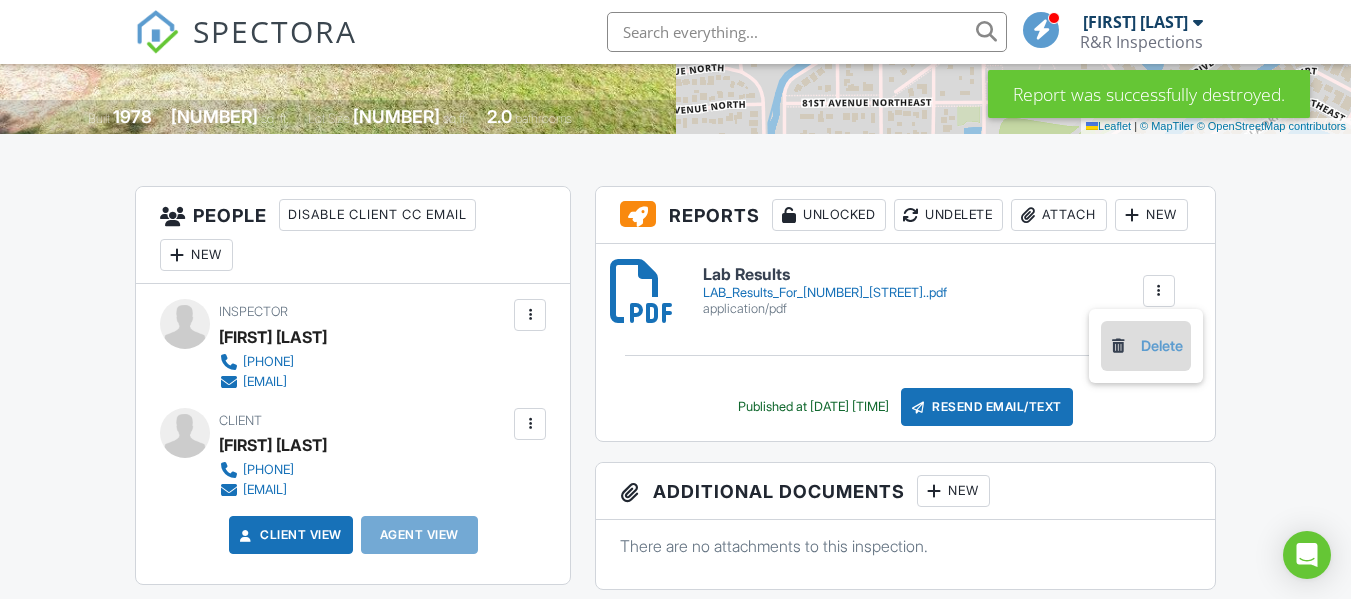 click on "Delete" at bounding box center [1146, 346] 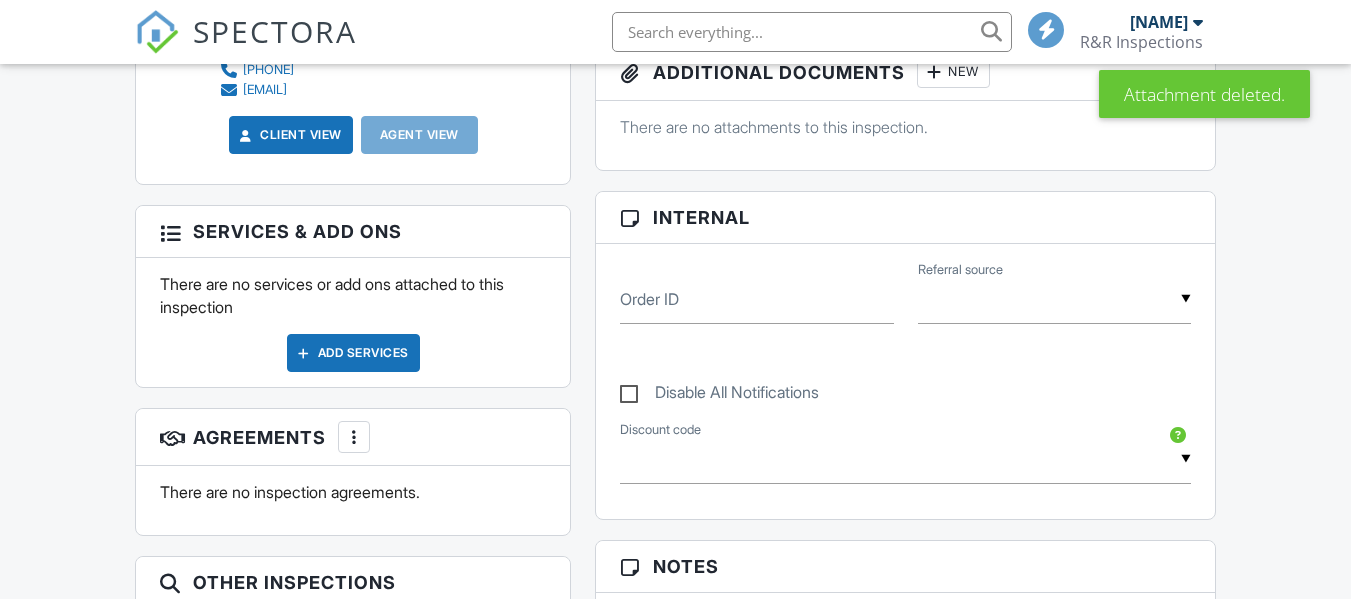 scroll, scrollTop: 0, scrollLeft: 0, axis: both 